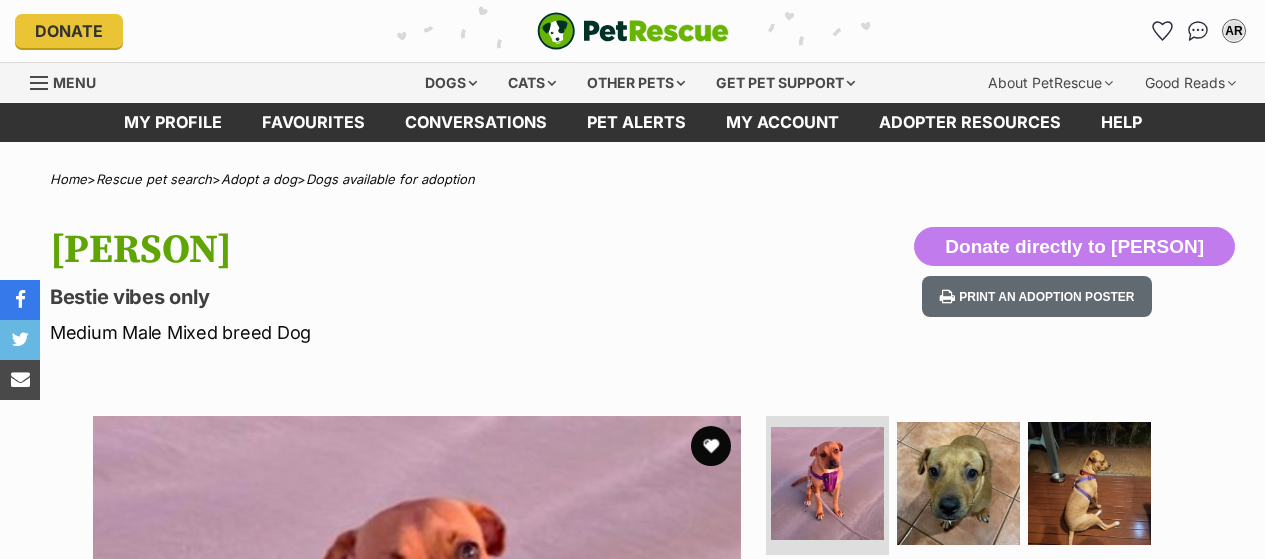scroll, scrollTop: 0, scrollLeft: 0, axis: both 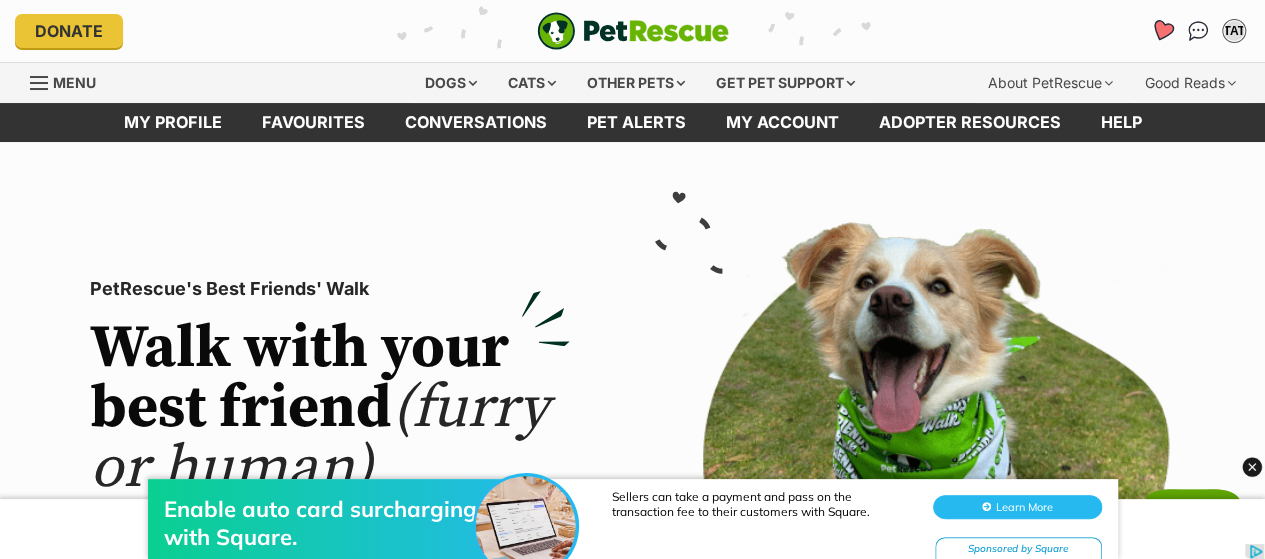 click 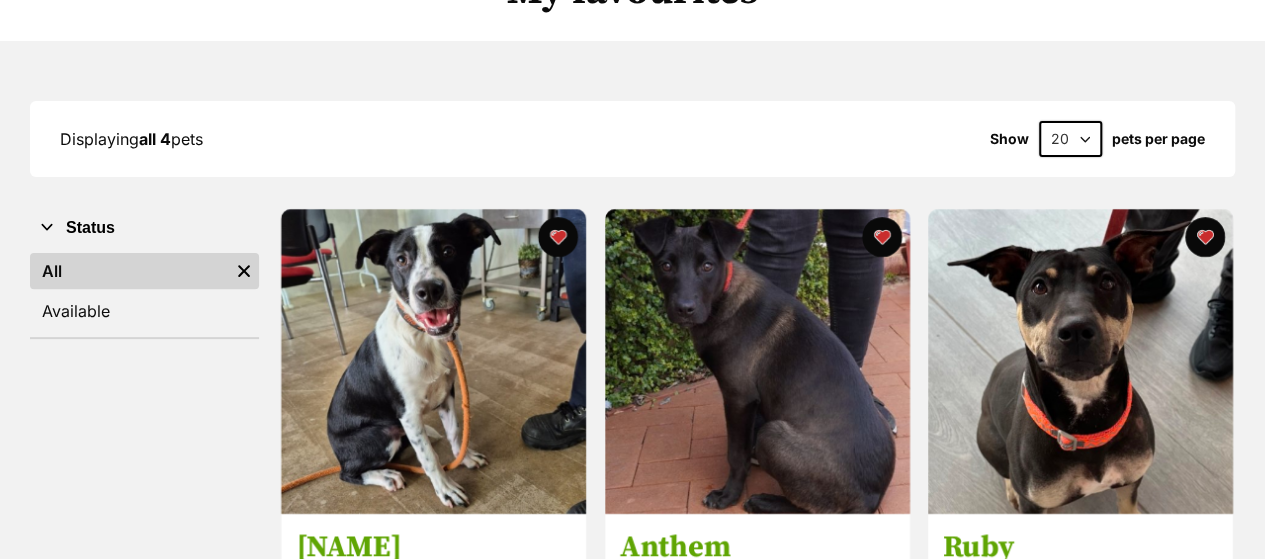 scroll, scrollTop: 200, scrollLeft: 0, axis: vertical 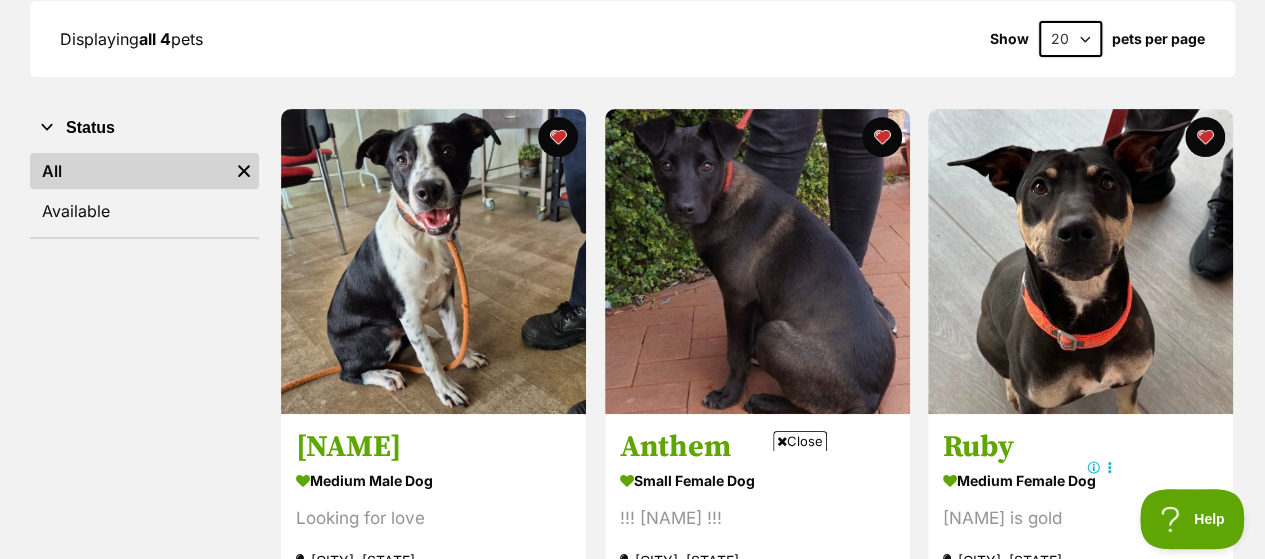 click on "Close" at bounding box center [800, 441] 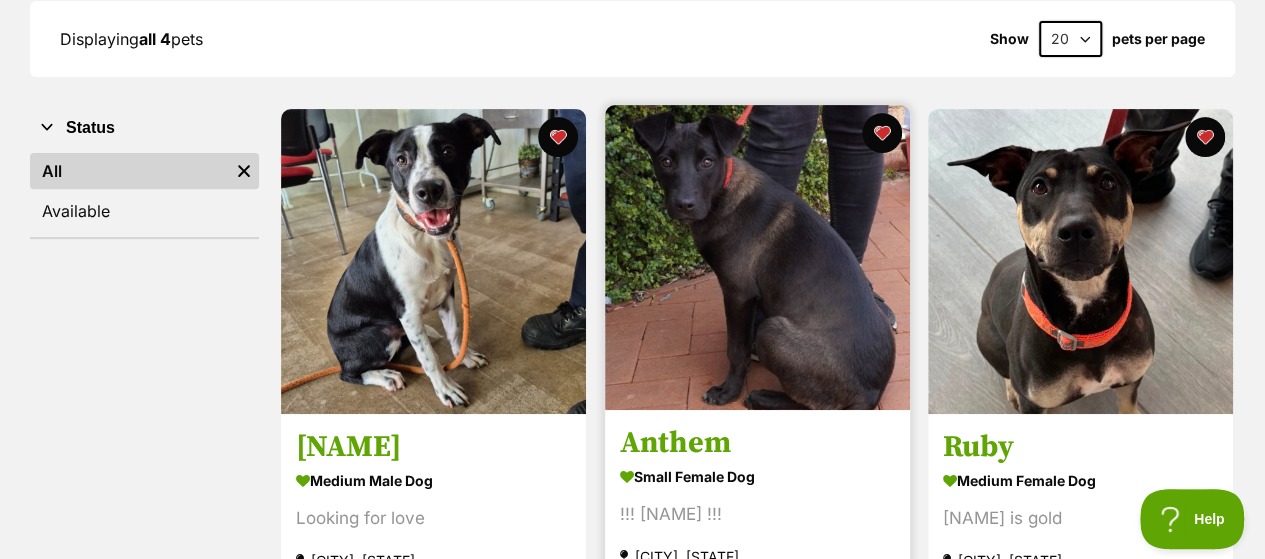 click on "Anthem" at bounding box center (757, 443) 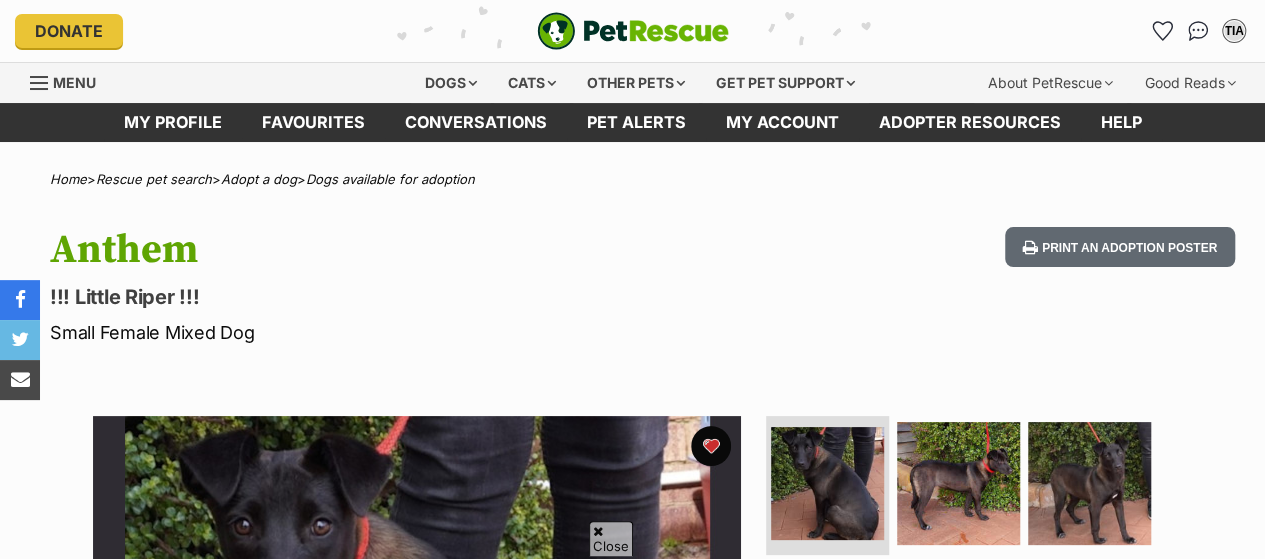 scroll, scrollTop: 300, scrollLeft: 0, axis: vertical 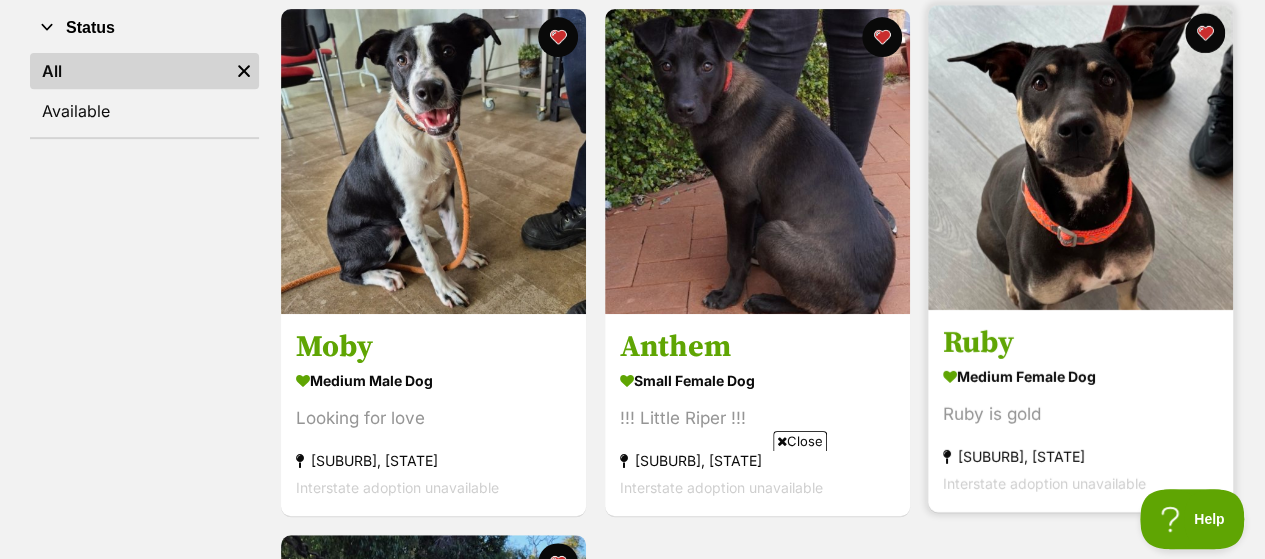 click on "Ruby" at bounding box center (1080, 343) 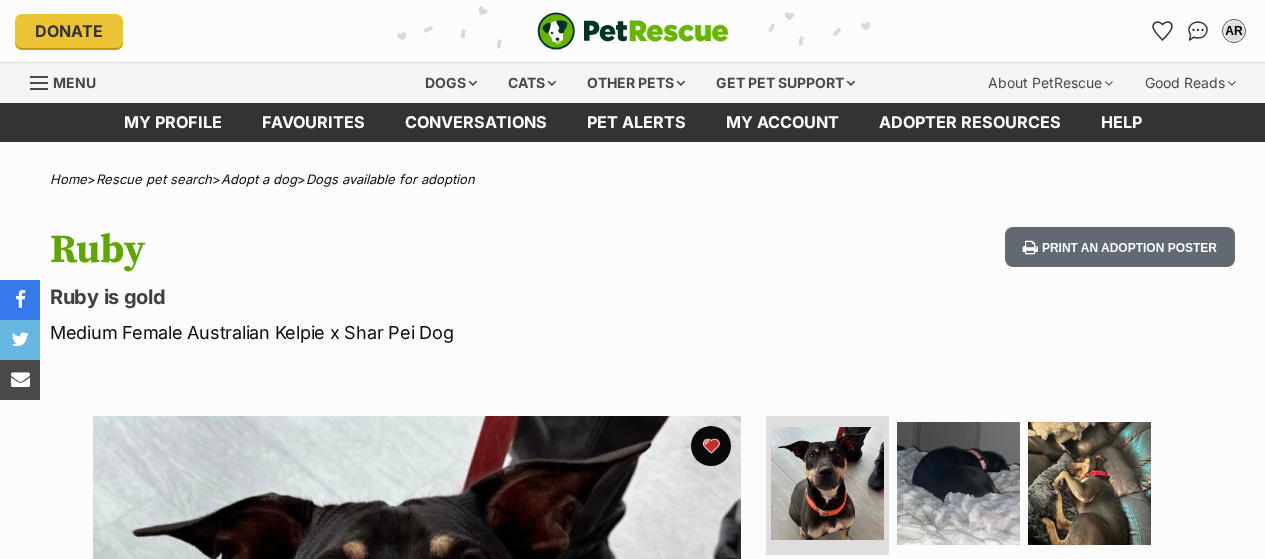scroll, scrollTop: 0, scrollLeft: 0, axis: both 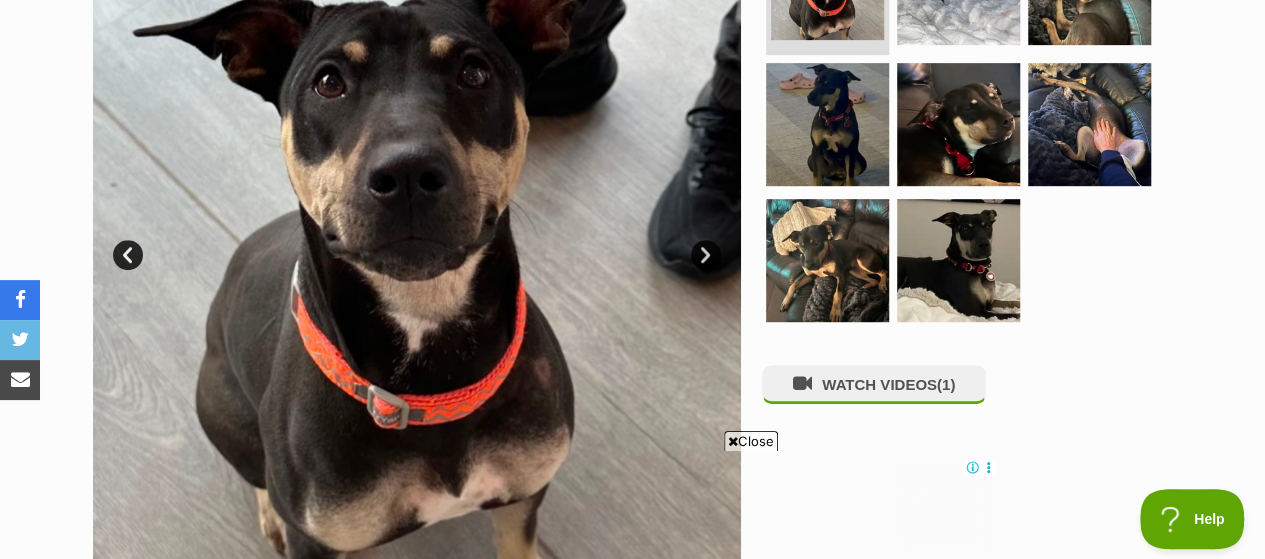 click on "Next" at bounding box center [706, 255] 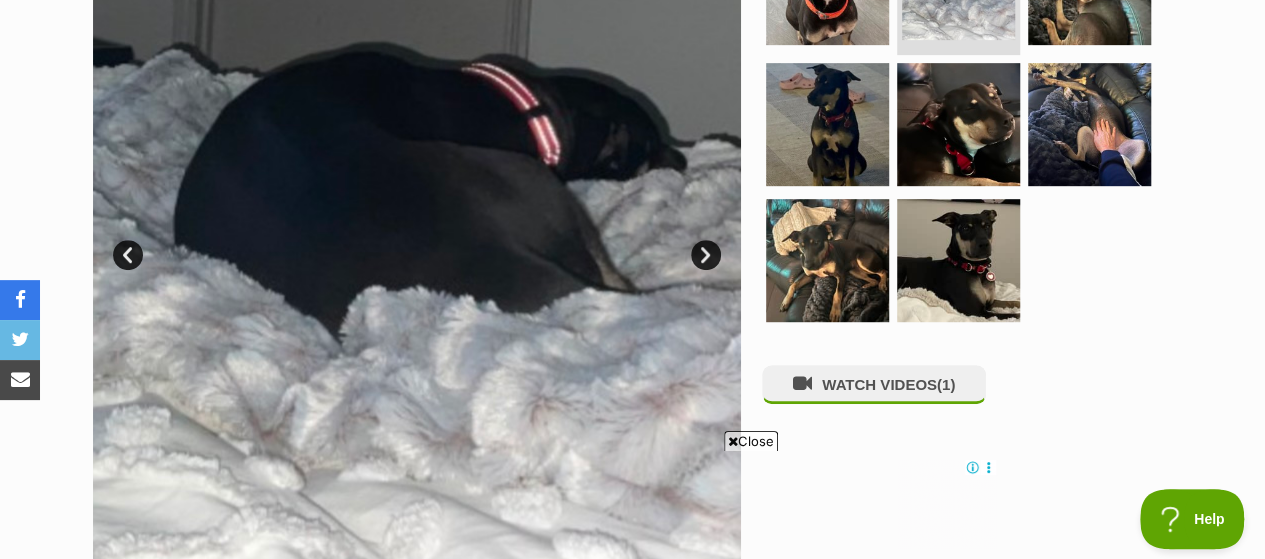 scroll, scrollTop: 0, scrollLeft: 0, axis: both 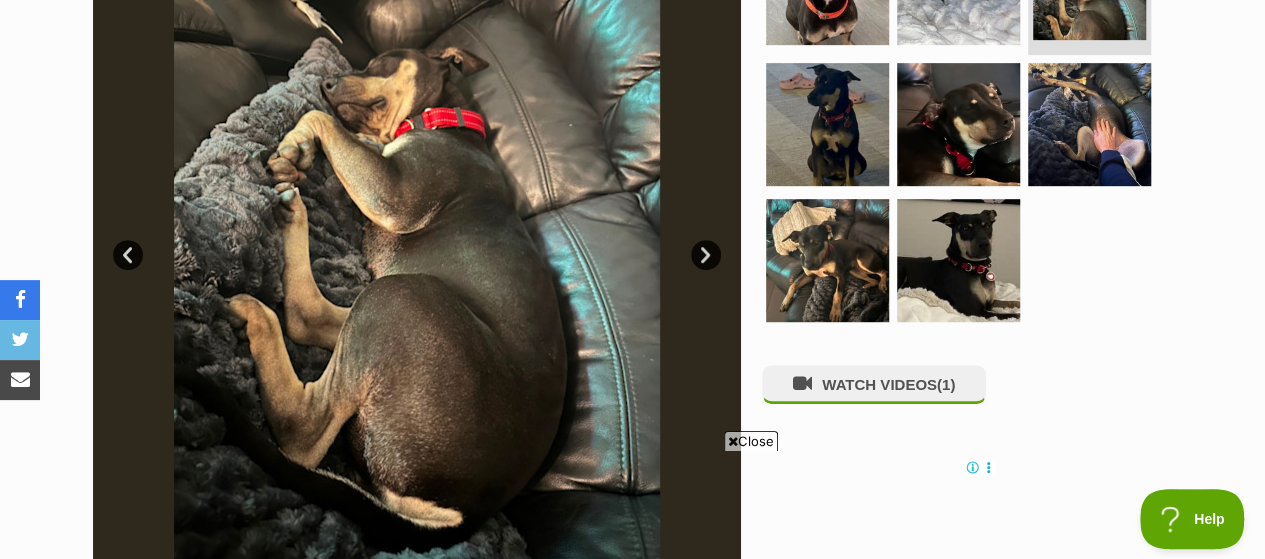 click on "Next" at bounding box center [706, 255] 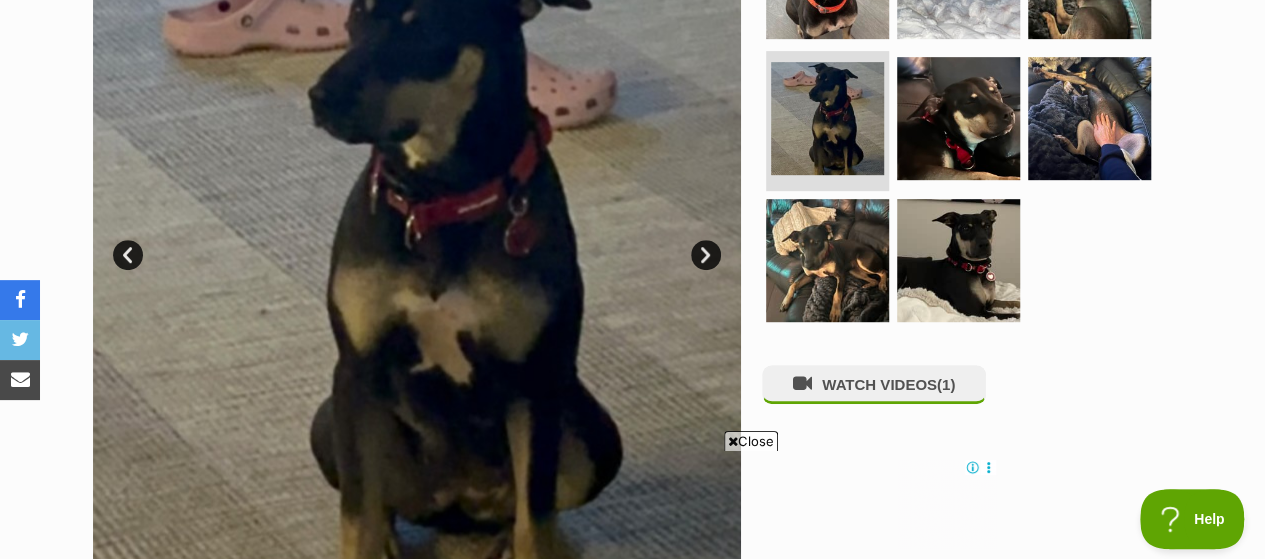 click on "Next" at bounding box center [706, 255] 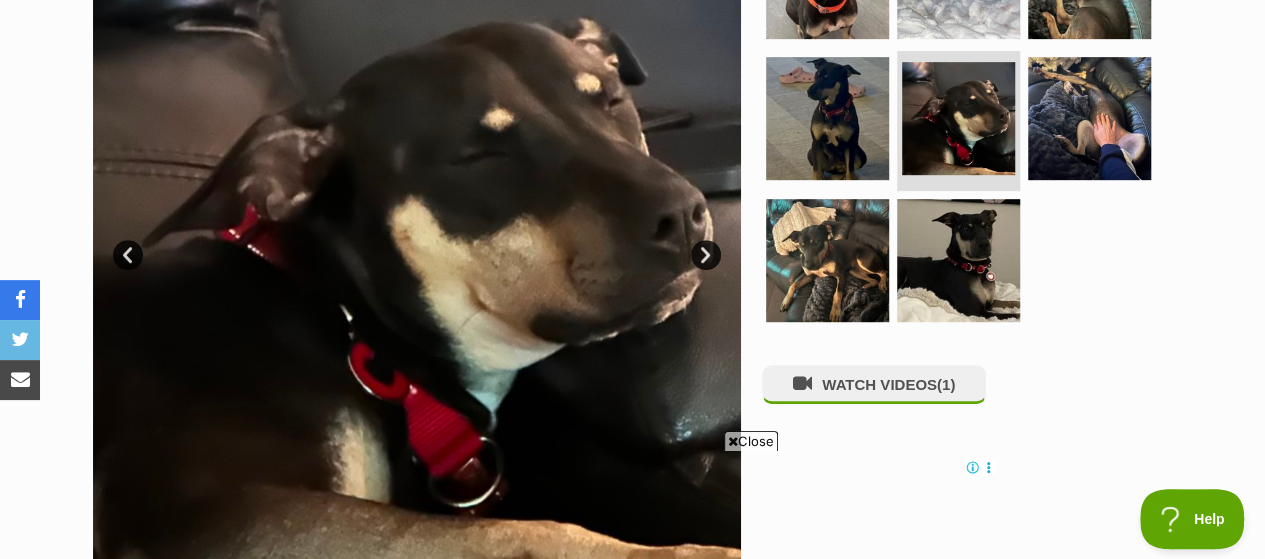 click on "Next" at bounding box center [706, 255] 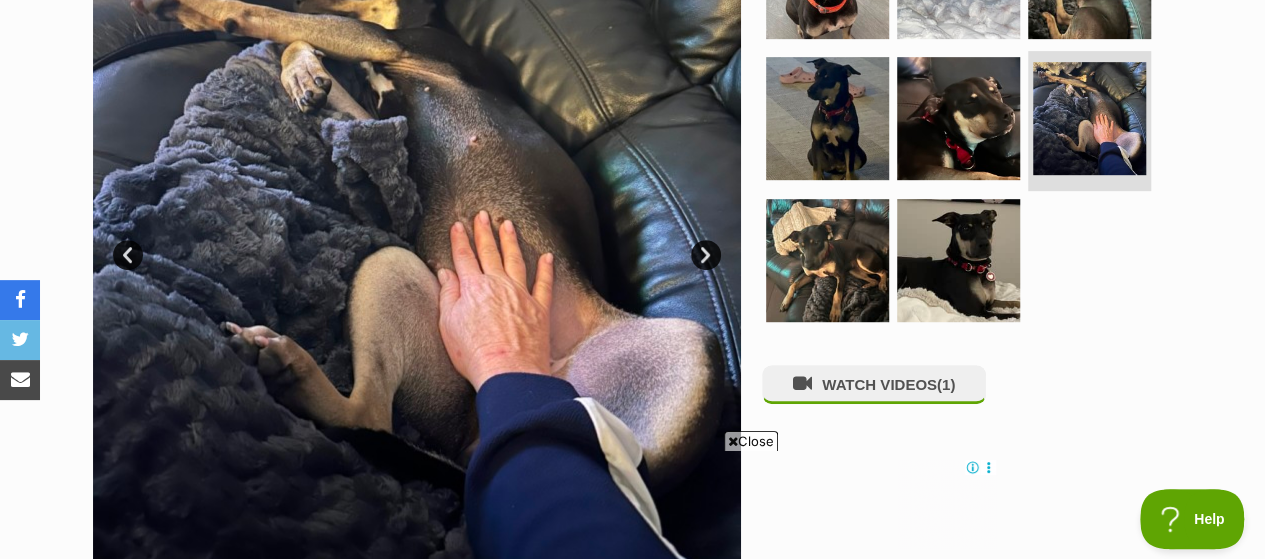 click on "Next" at bounding box center [706, 255] 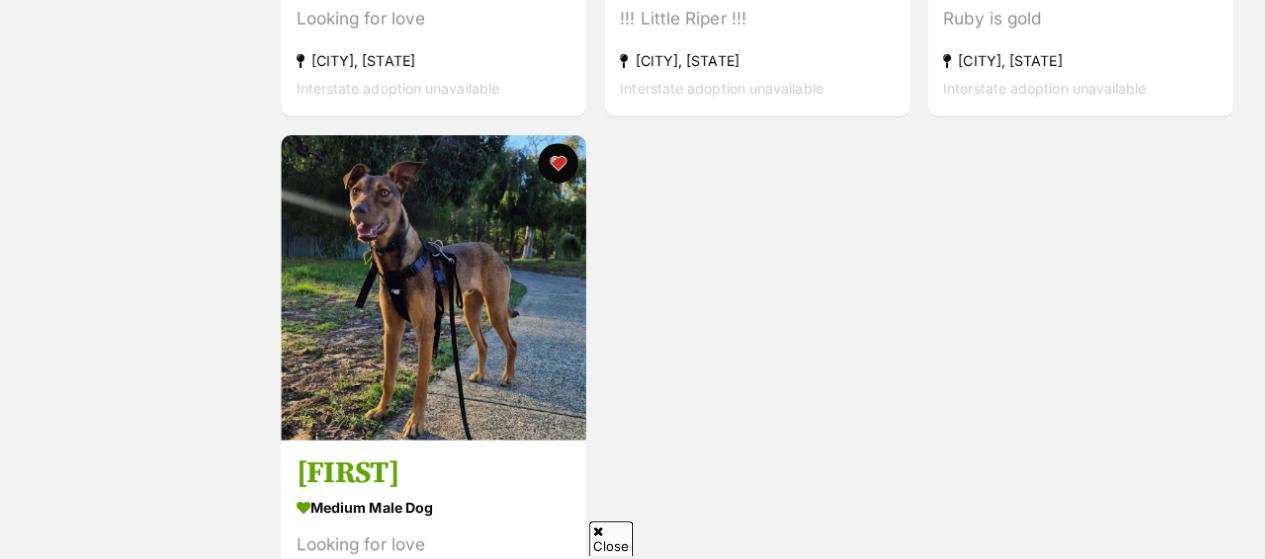 scroll, scrollTop: 800, scrollLeft: 0, axis: vertical 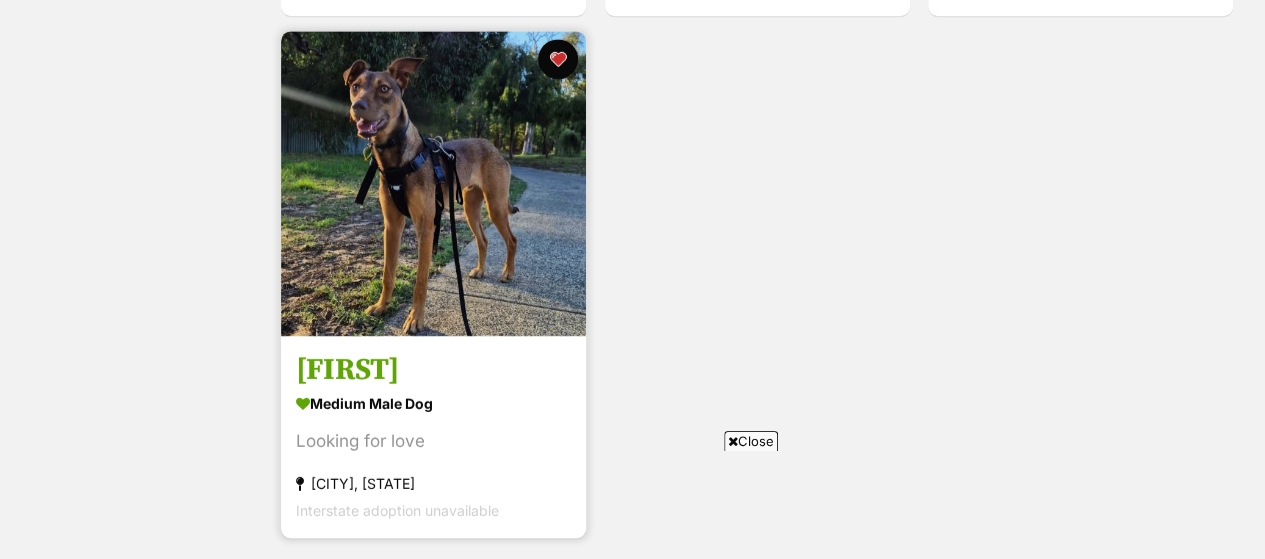 click on "medium male Dog
Looking for love
[CITY], [STATE]
Interstate adoption unavailable" at bounding box center [433, 455] 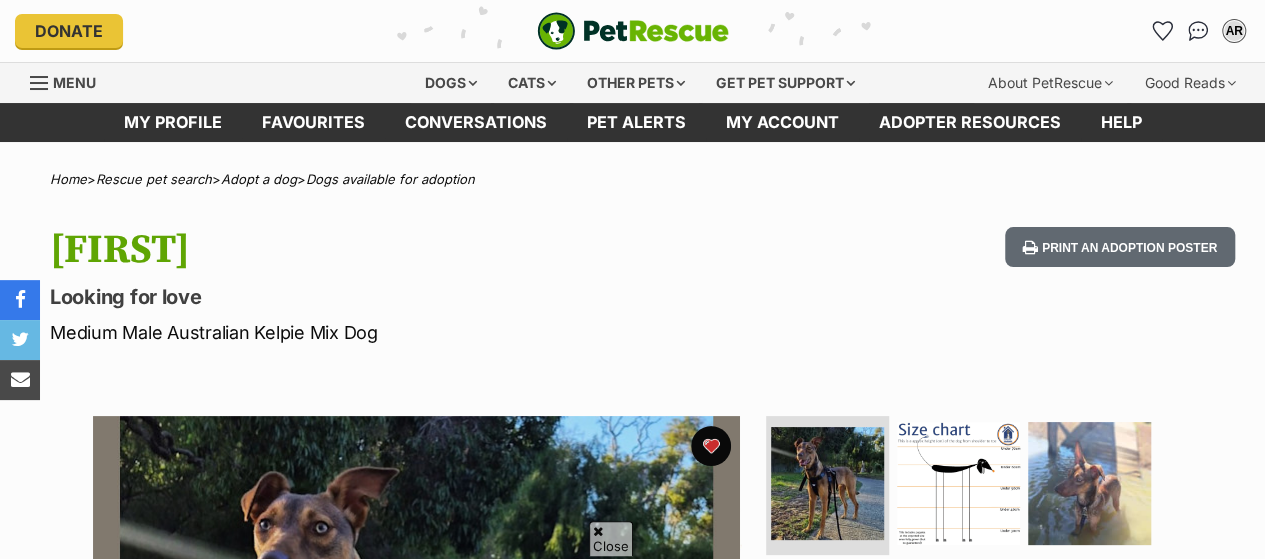 scroll, scrollTop: 200, scrollLeft: 0, axis: vertical 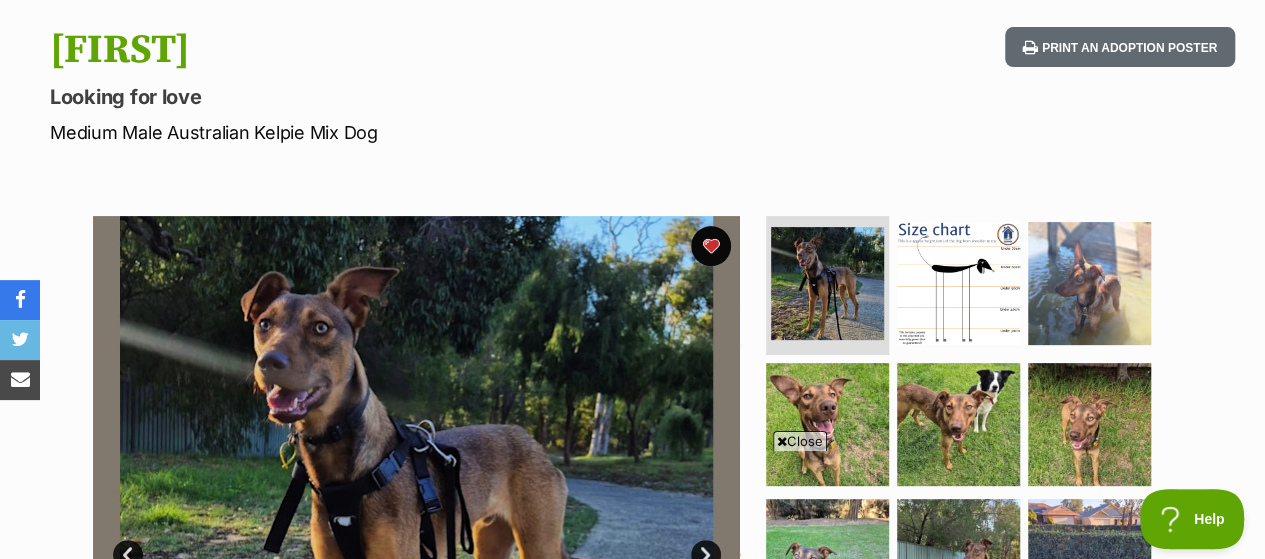click on "Close" at bounding box center (800, 441) 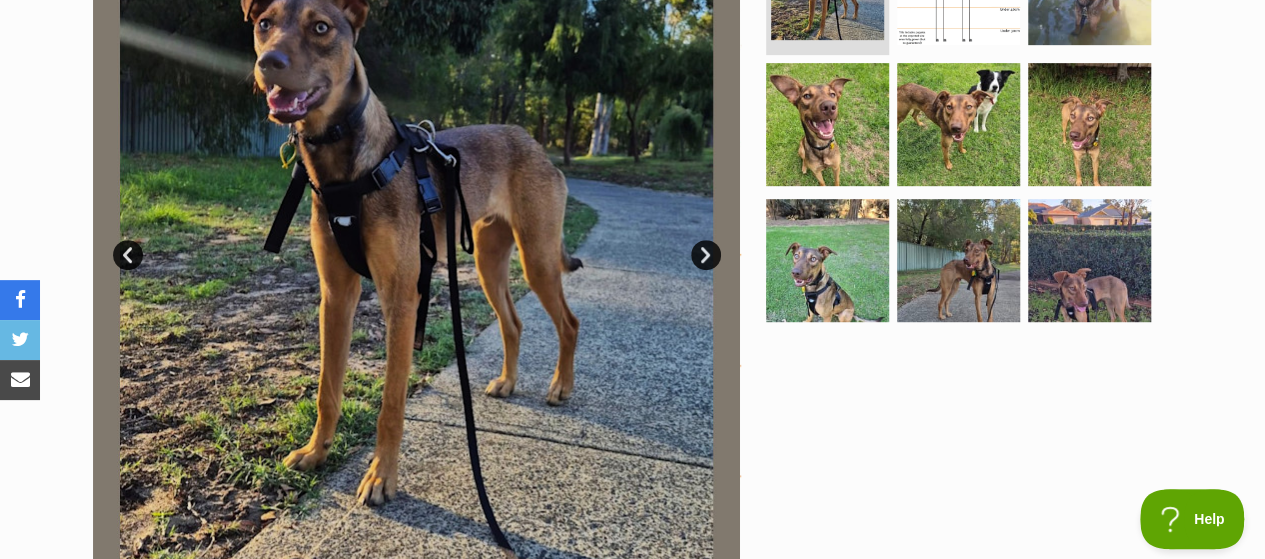 scroll, scrollTop: 400, scrollLeft: 0, axis: vertical 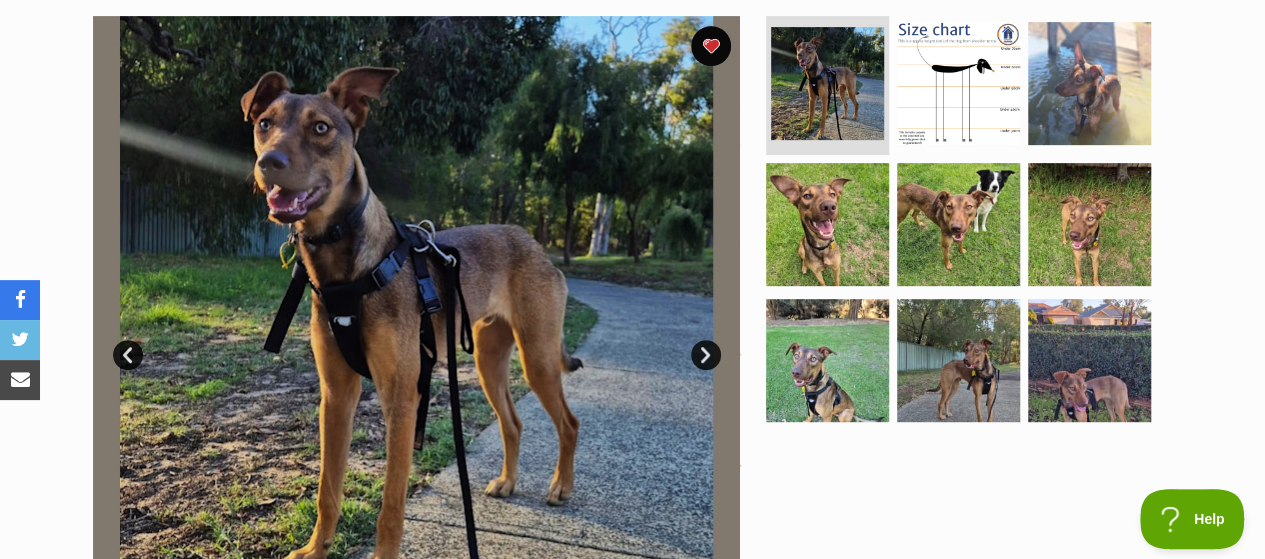 click on "Next" at bounding box center [706, 355] 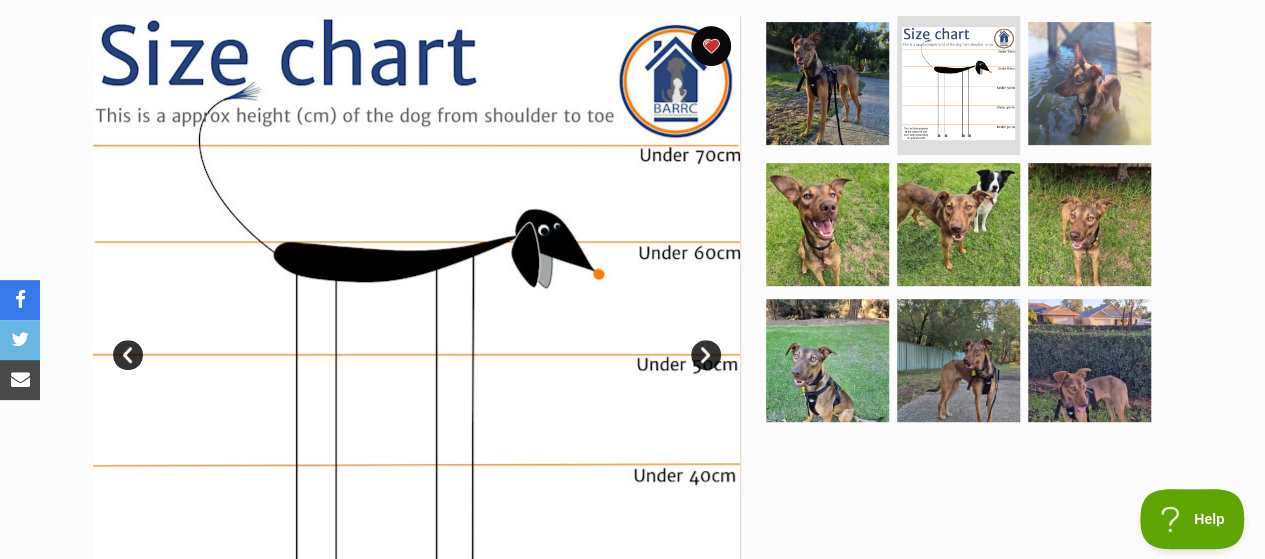 click on "Next" at bounding box center (706, 355) 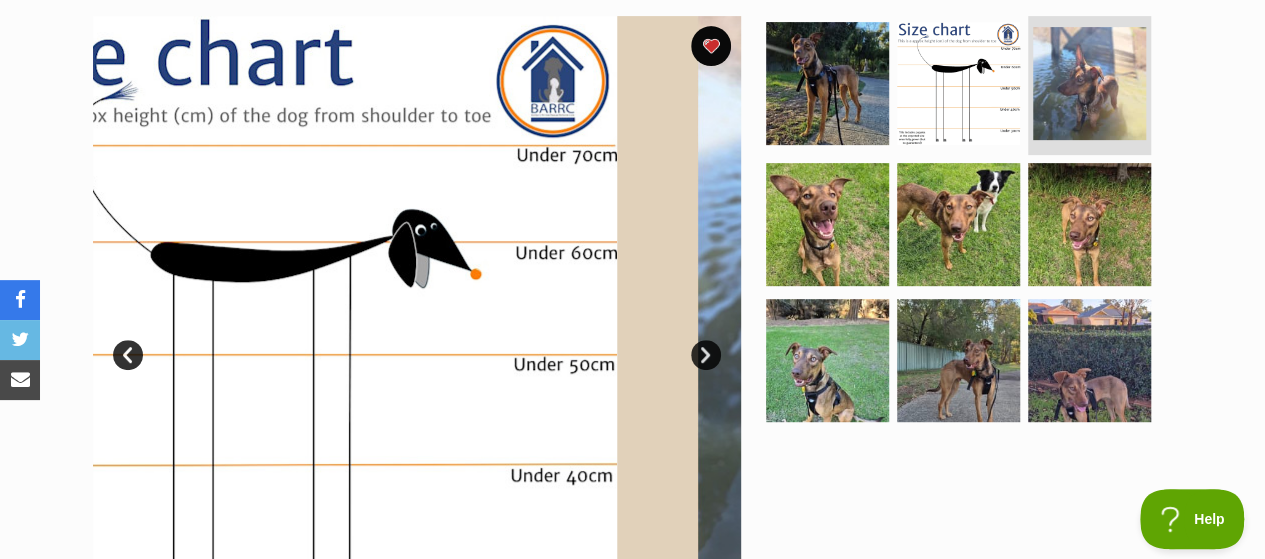 scroll, scrollTop: 0, scrollLeft: 0, axis: both 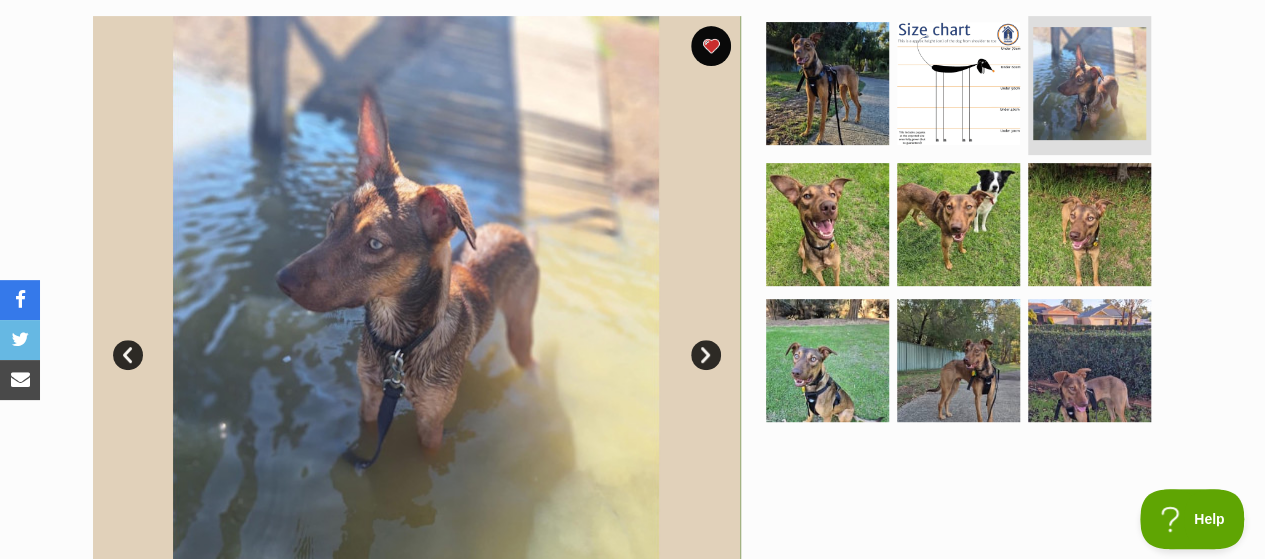click on "Next" at bounding box center [706, 355] 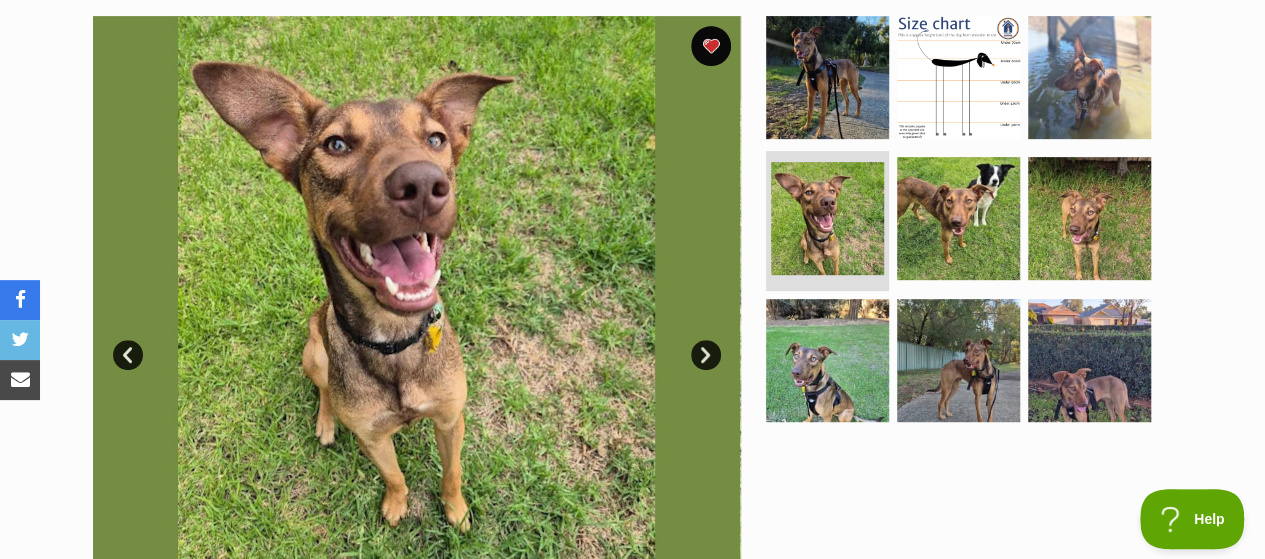 click on "Next" at bounding box center (706, 355) 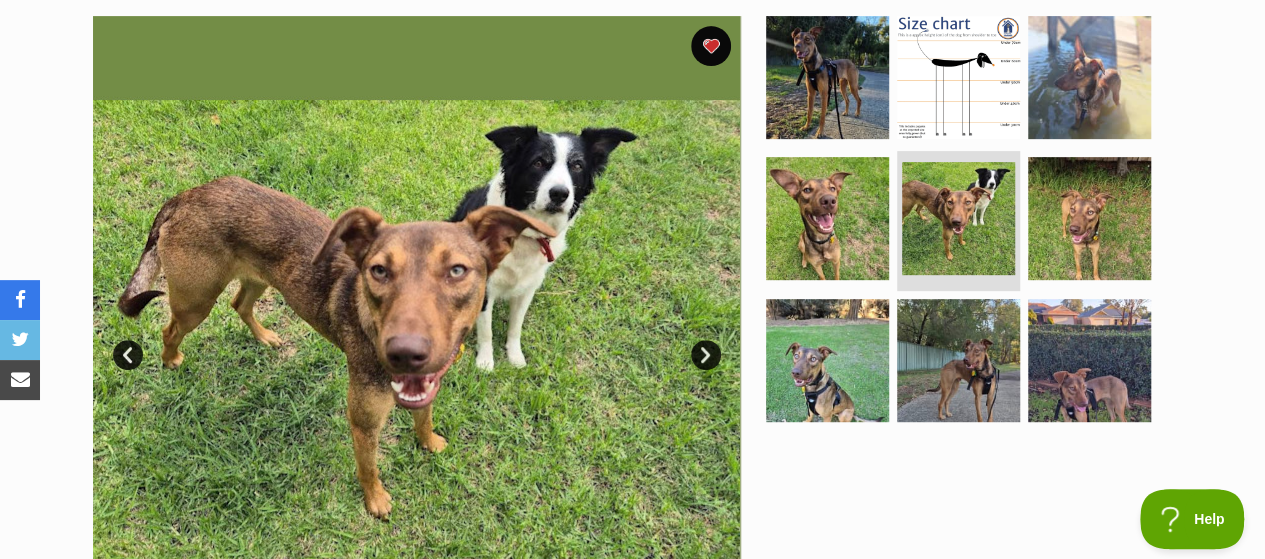 click on "Next" at bounding box center [706, 355] 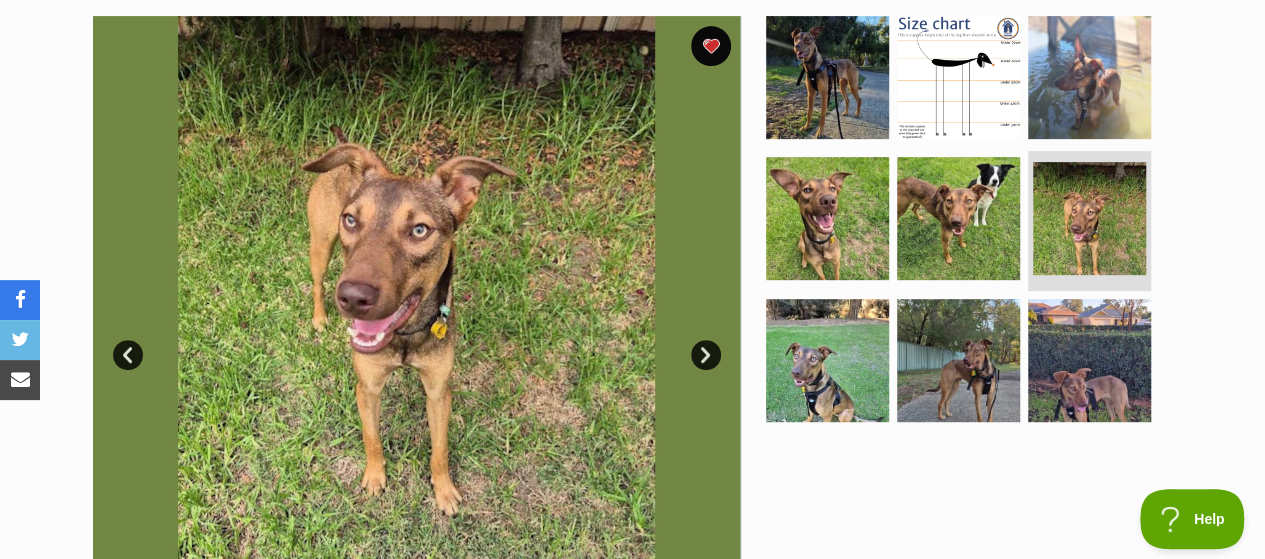 click on "Next" at bounding box center [706, 355] 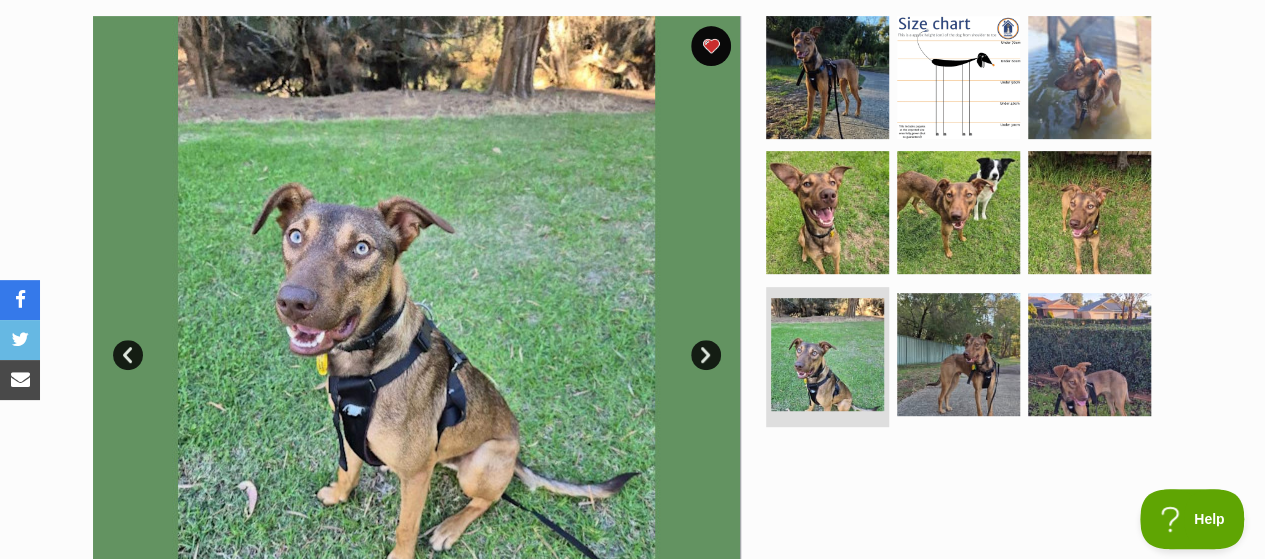 click on "Next" at bounding box center [706, 355] 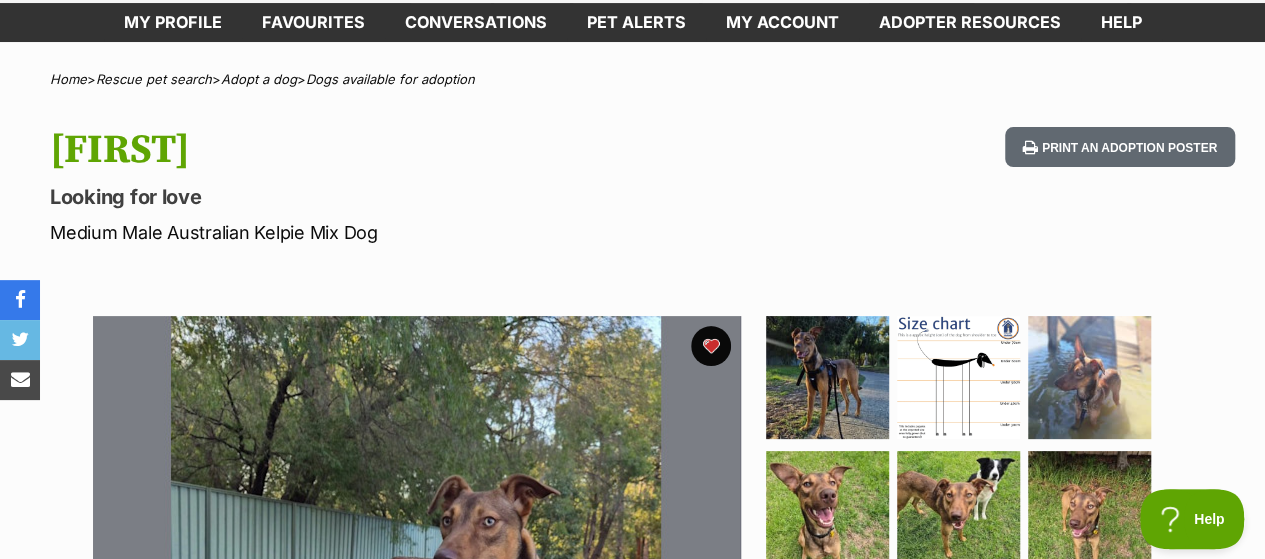 scroll, scrollTop: 0, scrollLeft: 0, axis: both 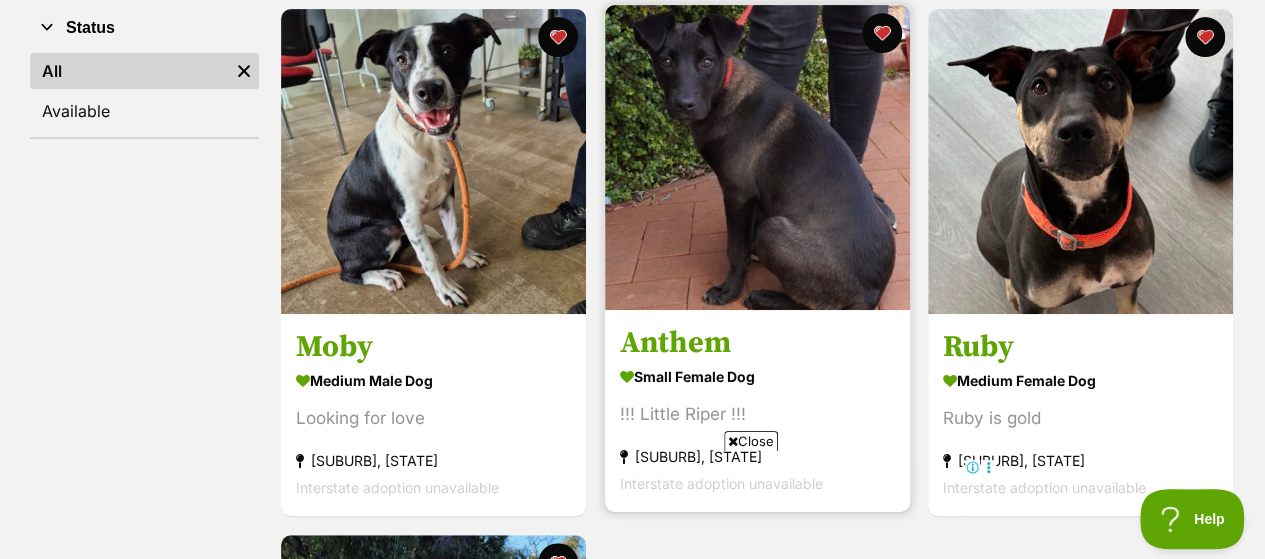 drag, startPoint x: 762, startPoint y: 444, endPoint x: 798, endPoint y: 430, distance: 38.626415 